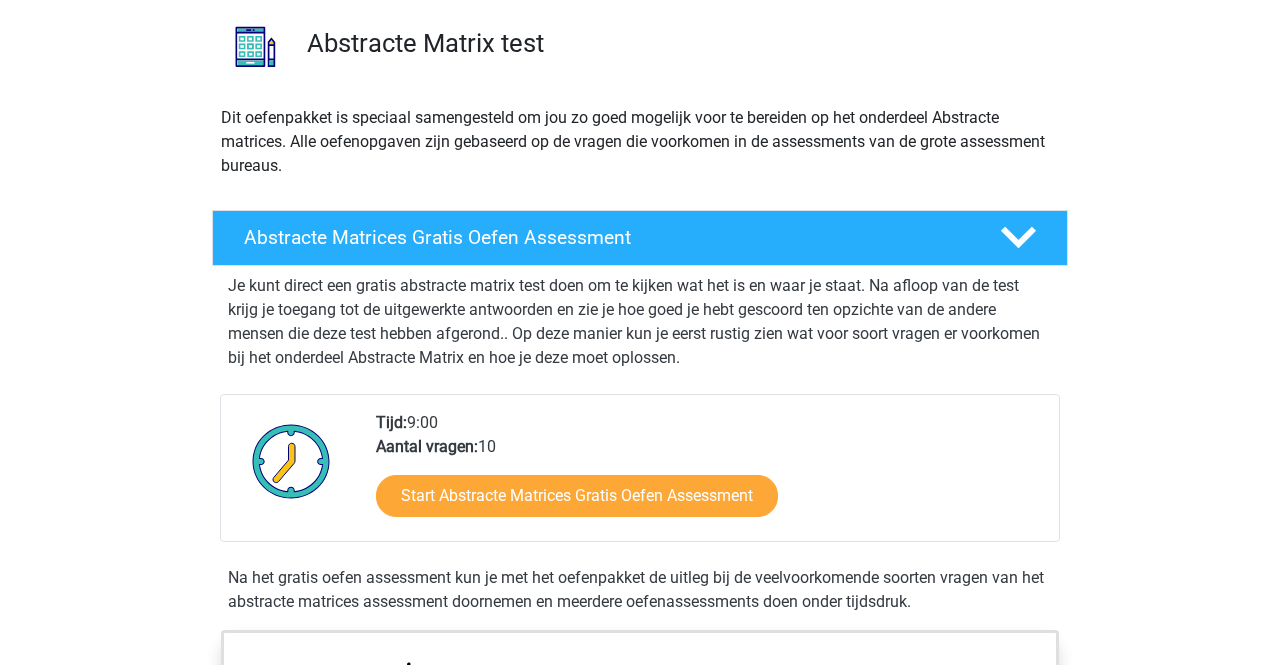 scroll, scrollTop: 143, scrollLeft: 0, axis: vertical 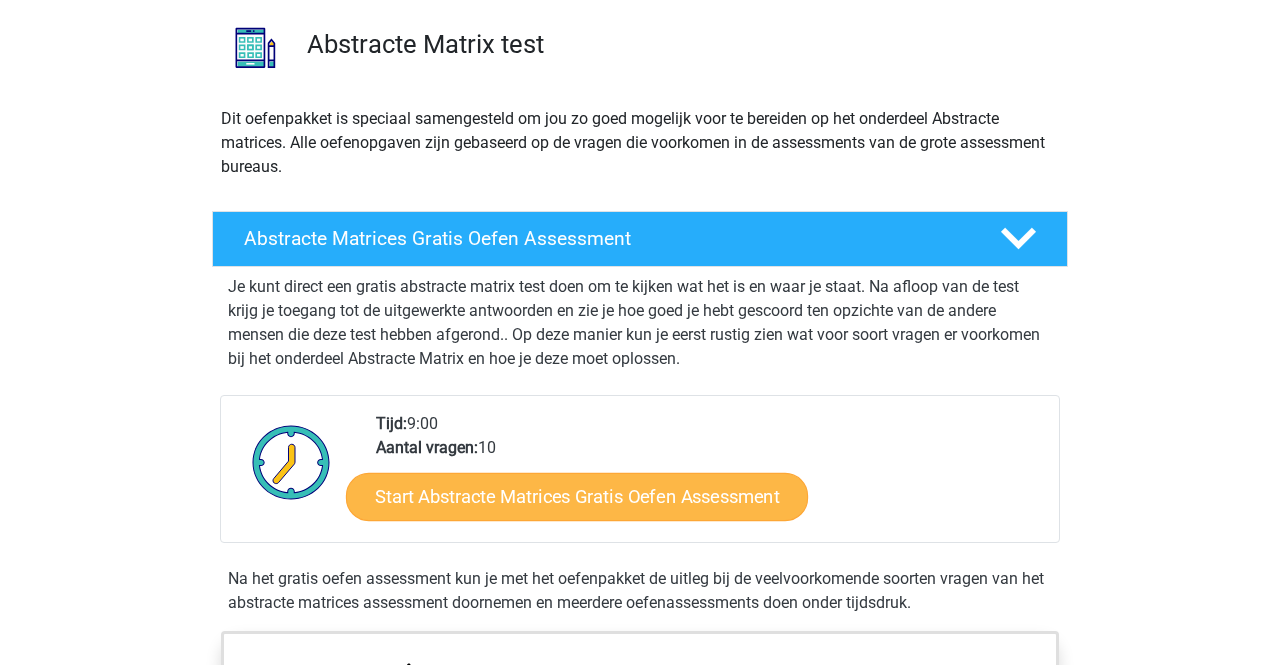 click on "Start Abstracte Matrices
Gratis Oefen Assessment" at bounding box center (577, 496) 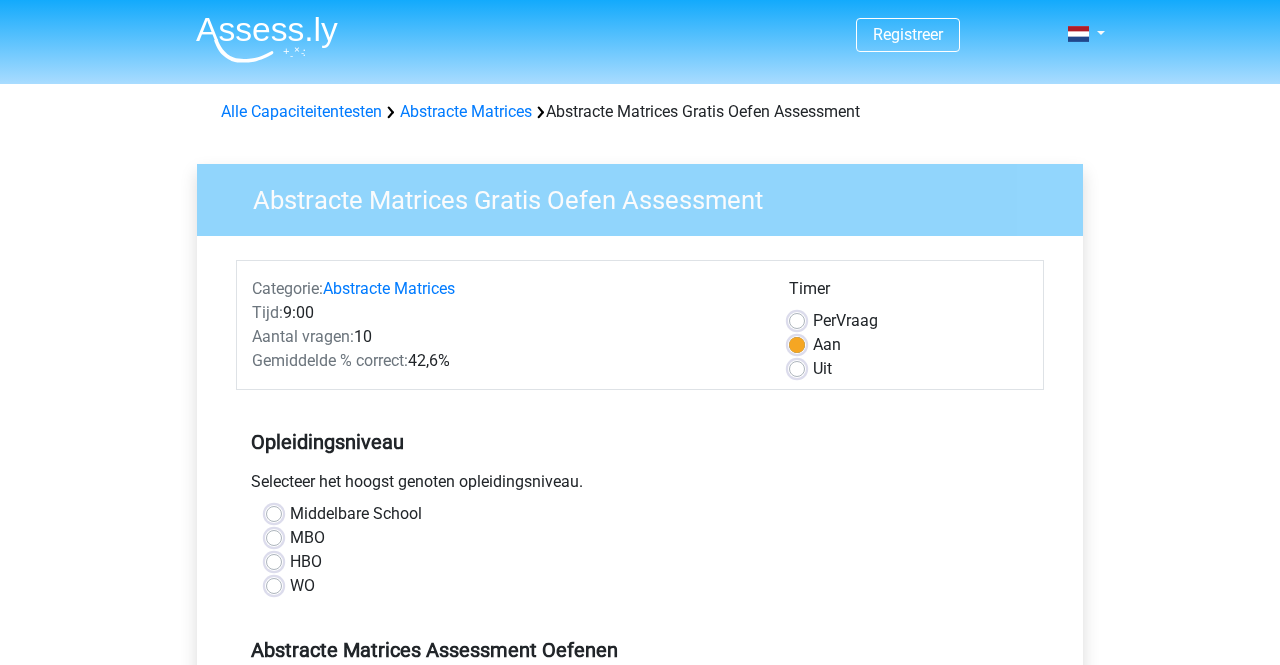 scroll, scrollTop: 0, scrollLeft: 0, axis: both 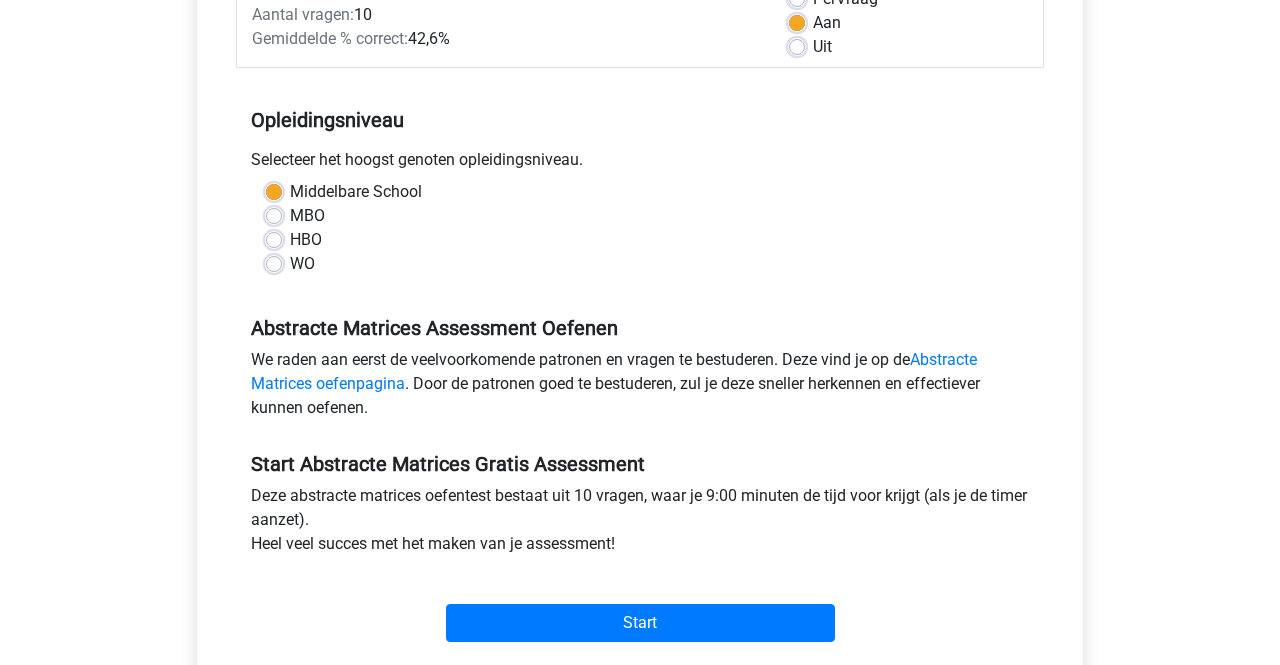 click on "WO" at bounding box center [302, 264] 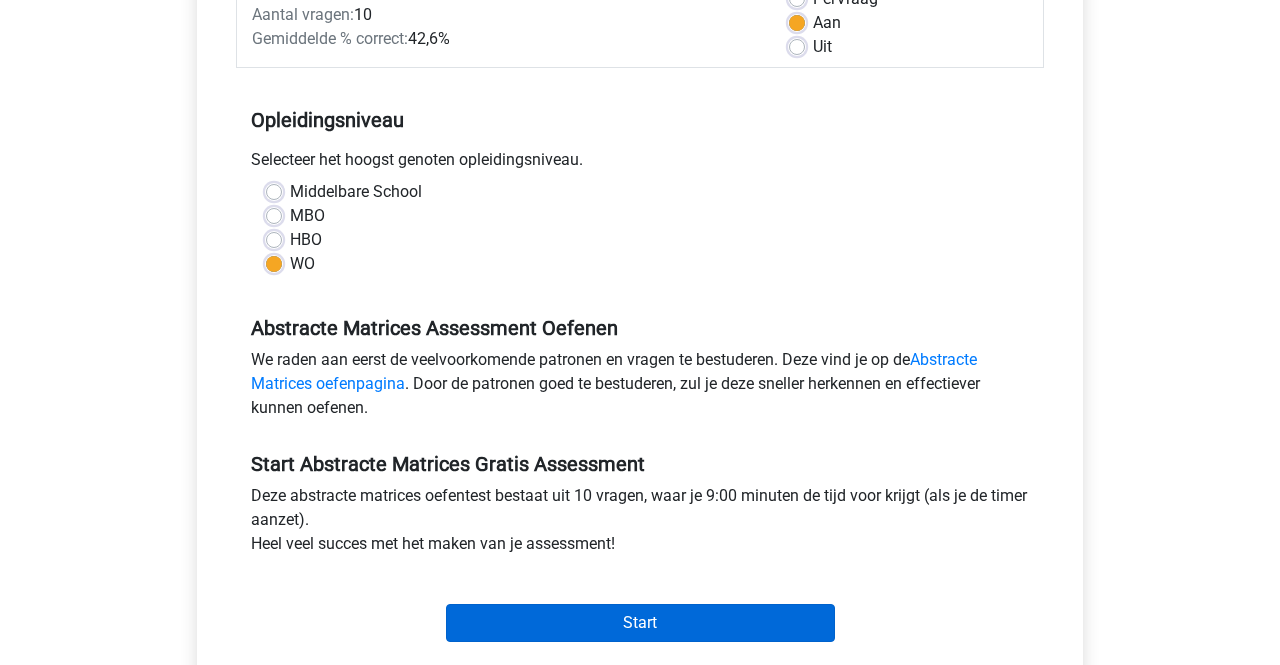 click on "Start" at bounding box center [640, 623] 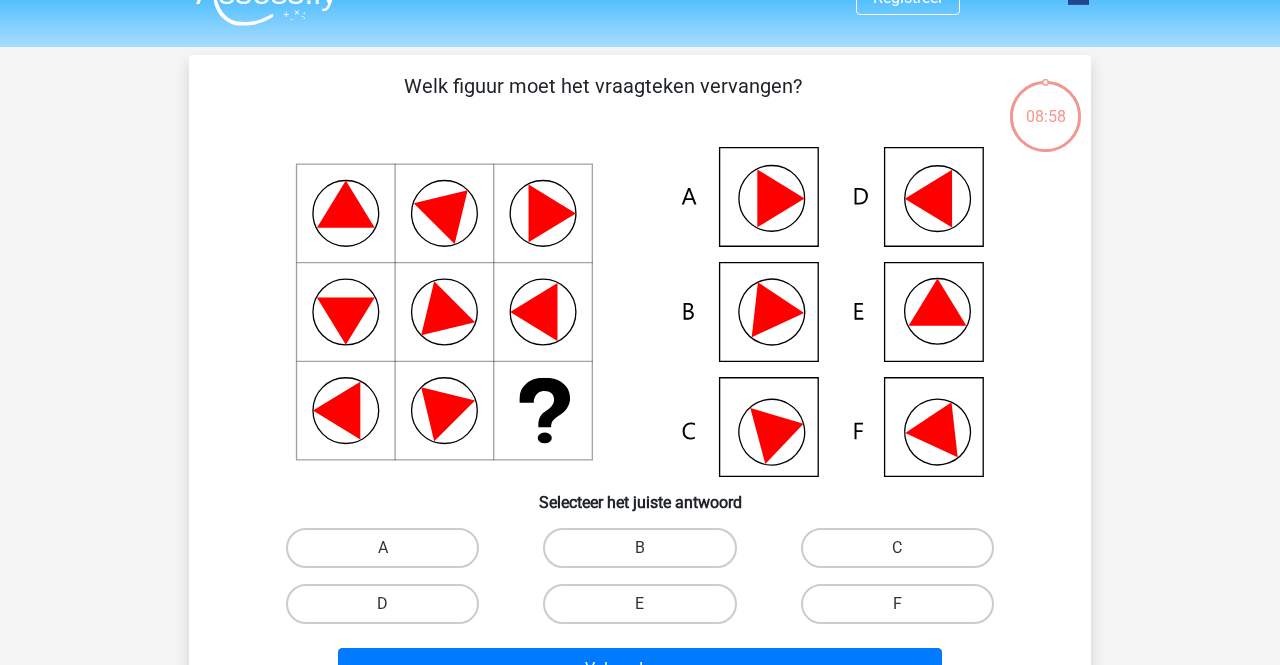 scroll, scrollTop: 37, scrollLeft: 0, axis: vertical 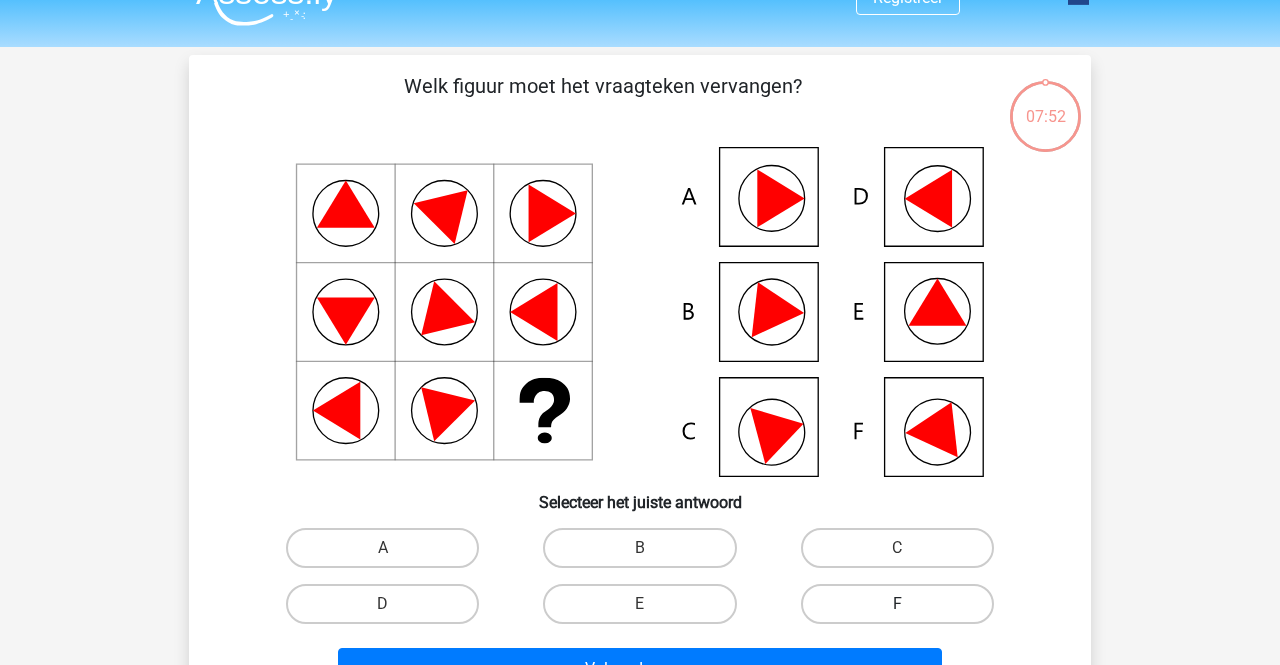 click on "F" at bounding box center [897, 604] 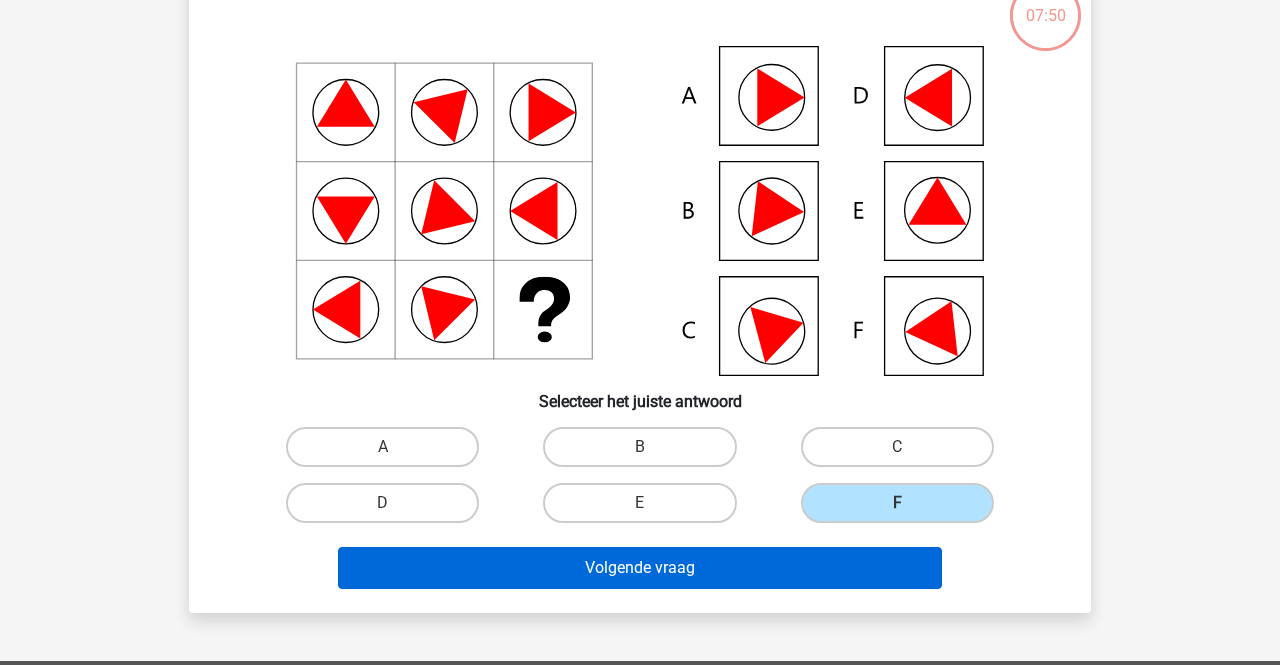 click on "Volgende vraag" at bounding box center (640, 568) 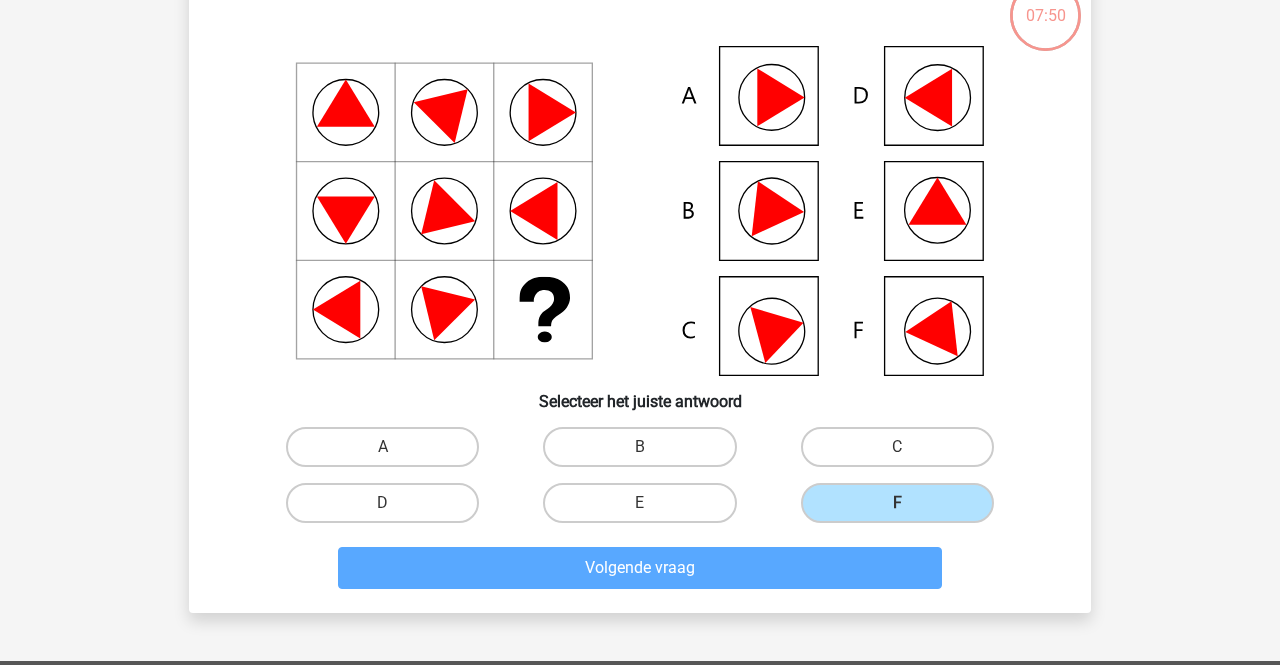 scroll, scrollTop: 92, scrollLeft: 0, axis: vertical 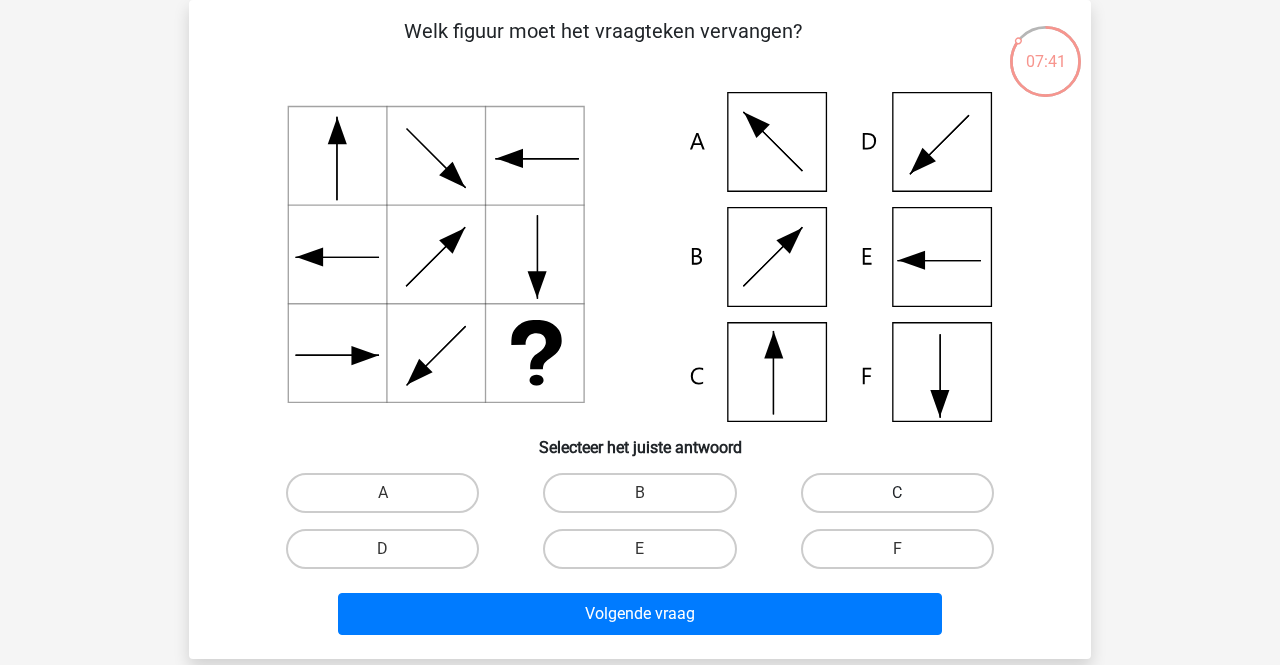click on "C" at bounding box center (897, 493) 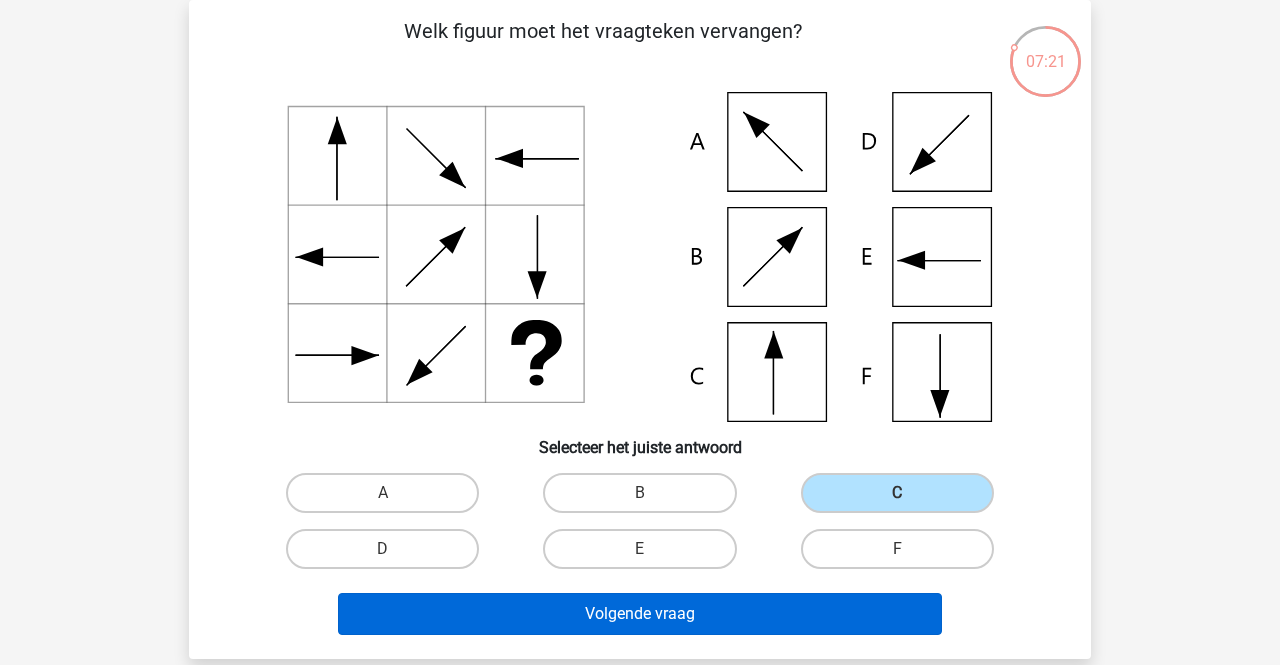click on "Volgende vraag" at bounding box center [640, 614] 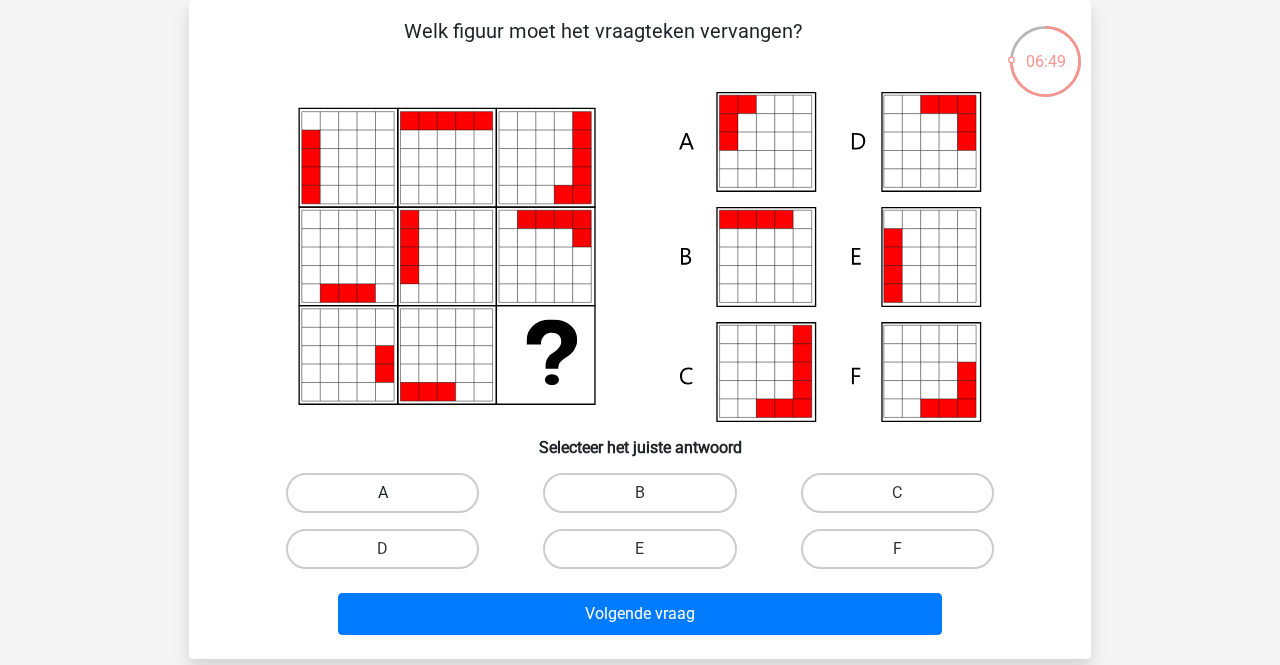 click on "A" at bounding box center [382, 493] 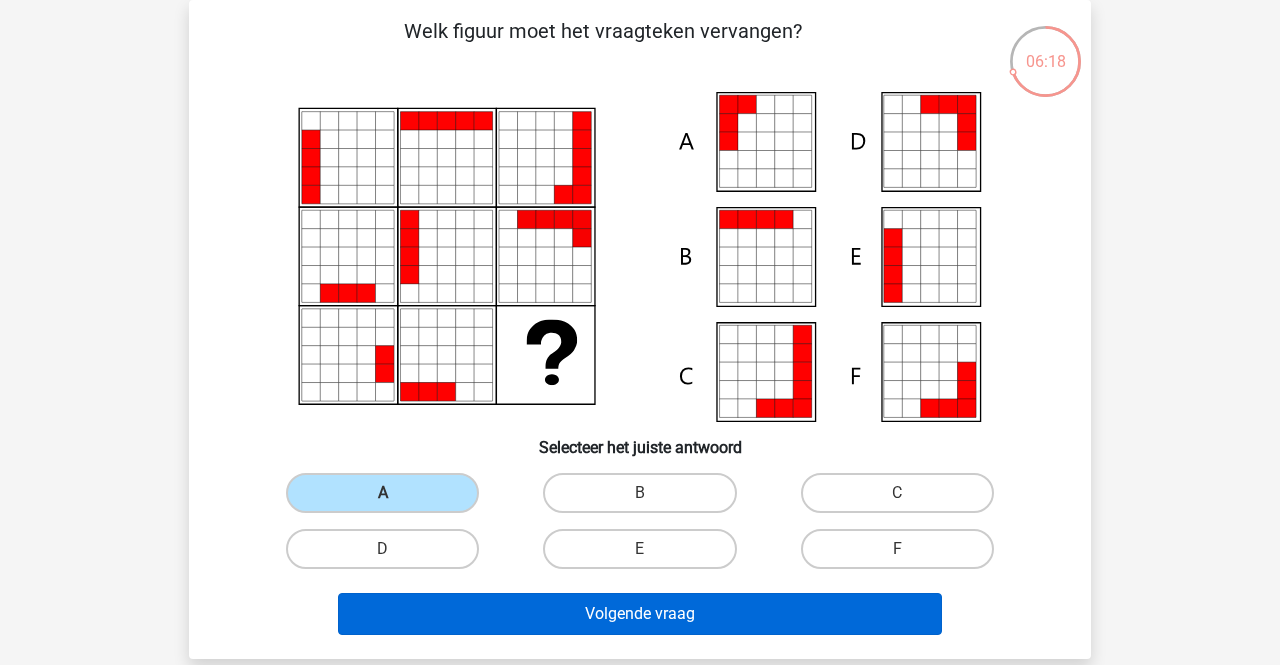 click on "Volgende vraag" at bounding box center (640, 614) 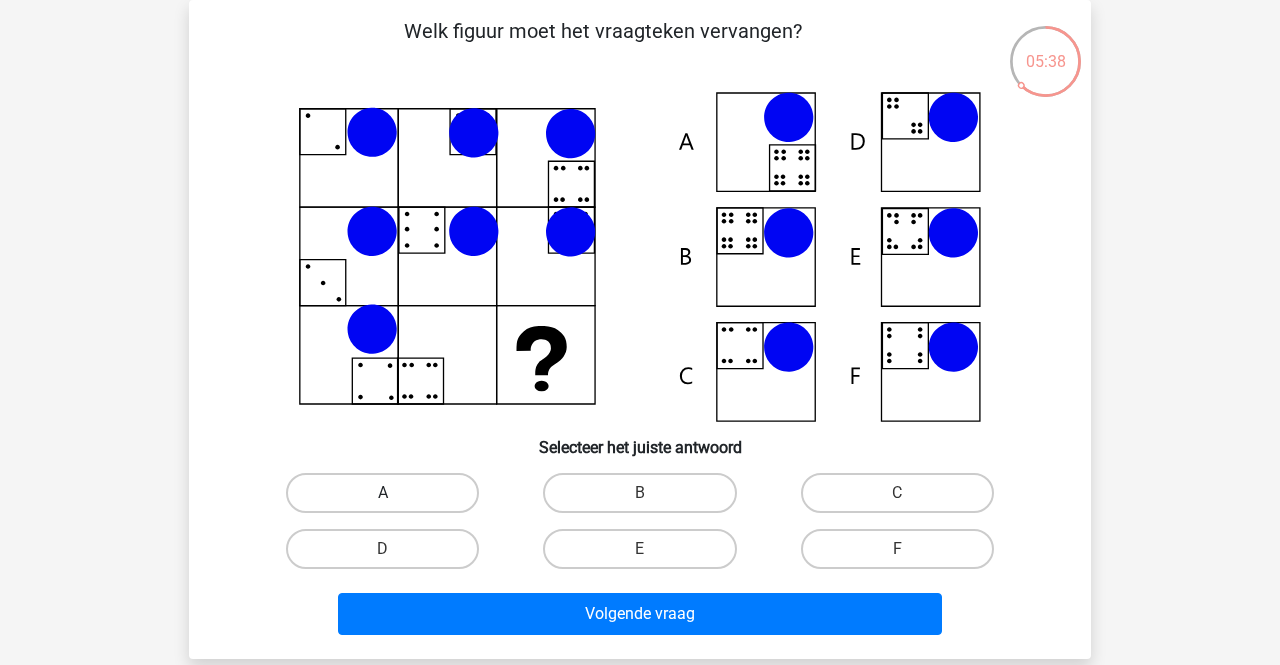 click on "A" at bounding box center [382, 493] 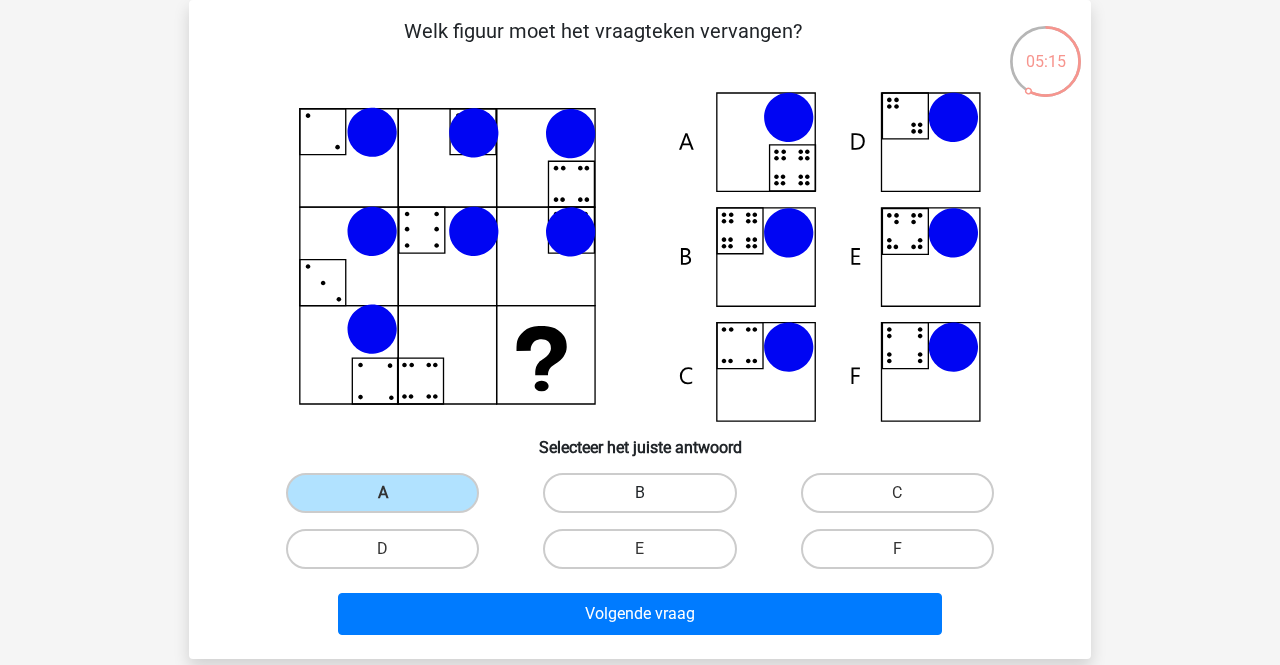 click on "B" at bounding box center (639, 493) 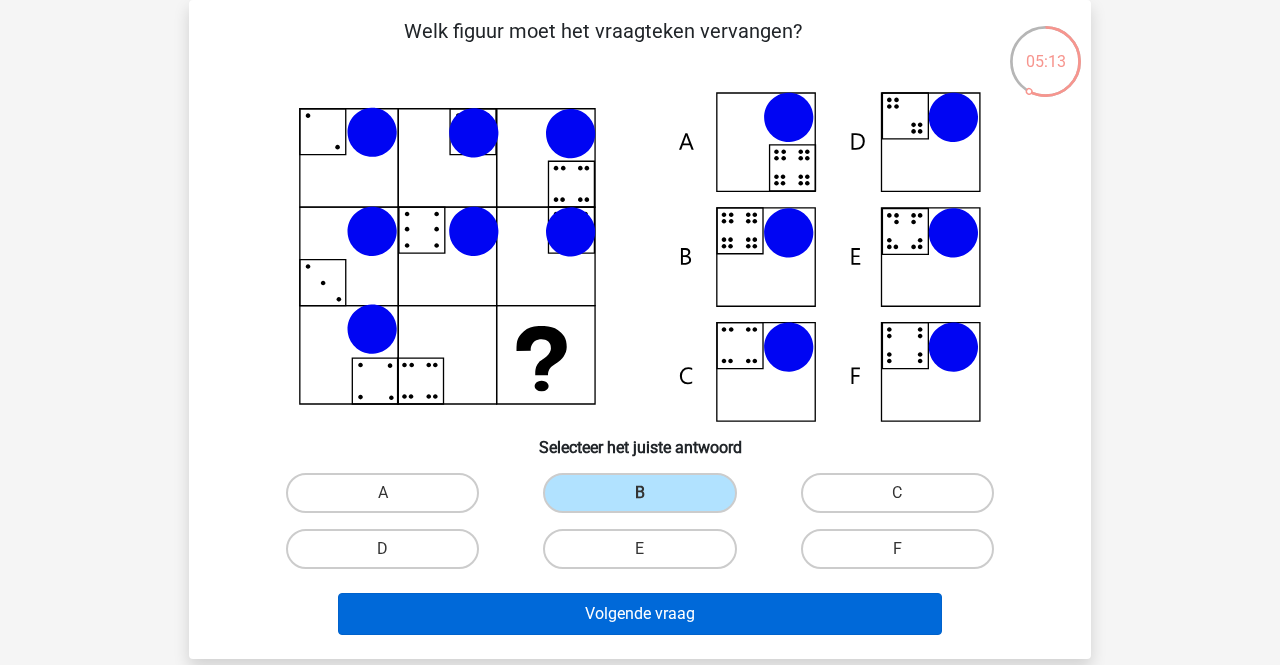 click on "Volgende vraag" at bounding box center [640, 614] 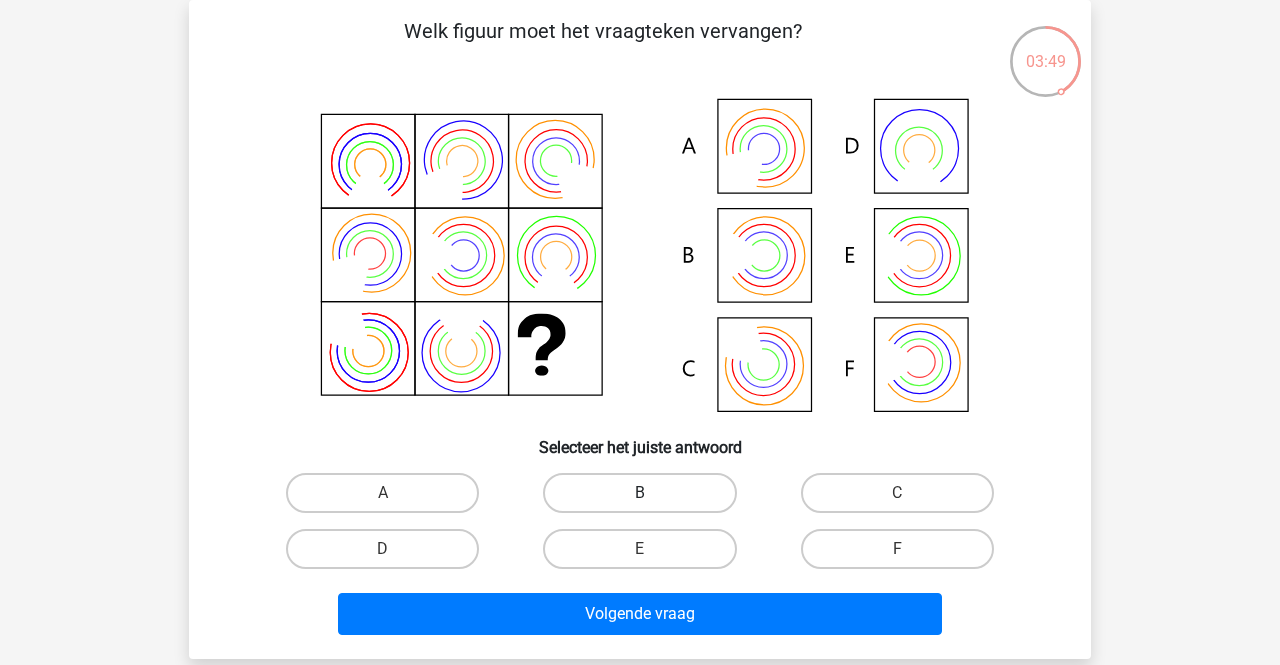 click on "B" at bounding box center (639, 493) 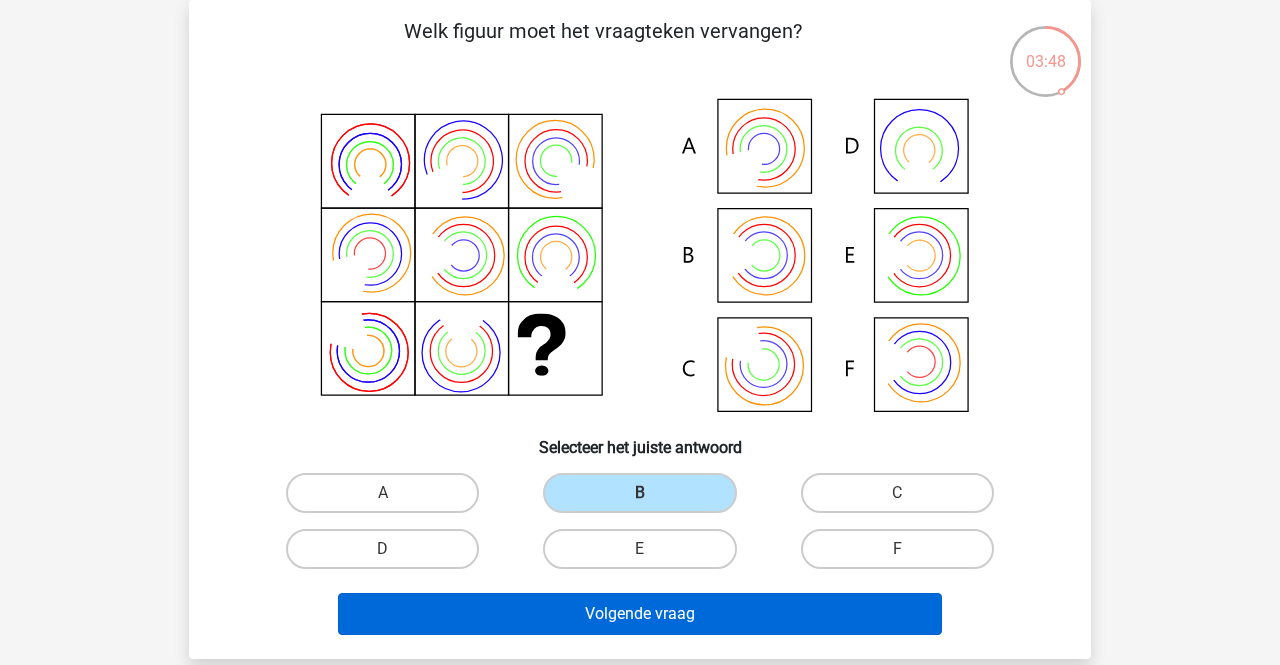 click on "Volgende vraag" at bounding box center (640, 614) 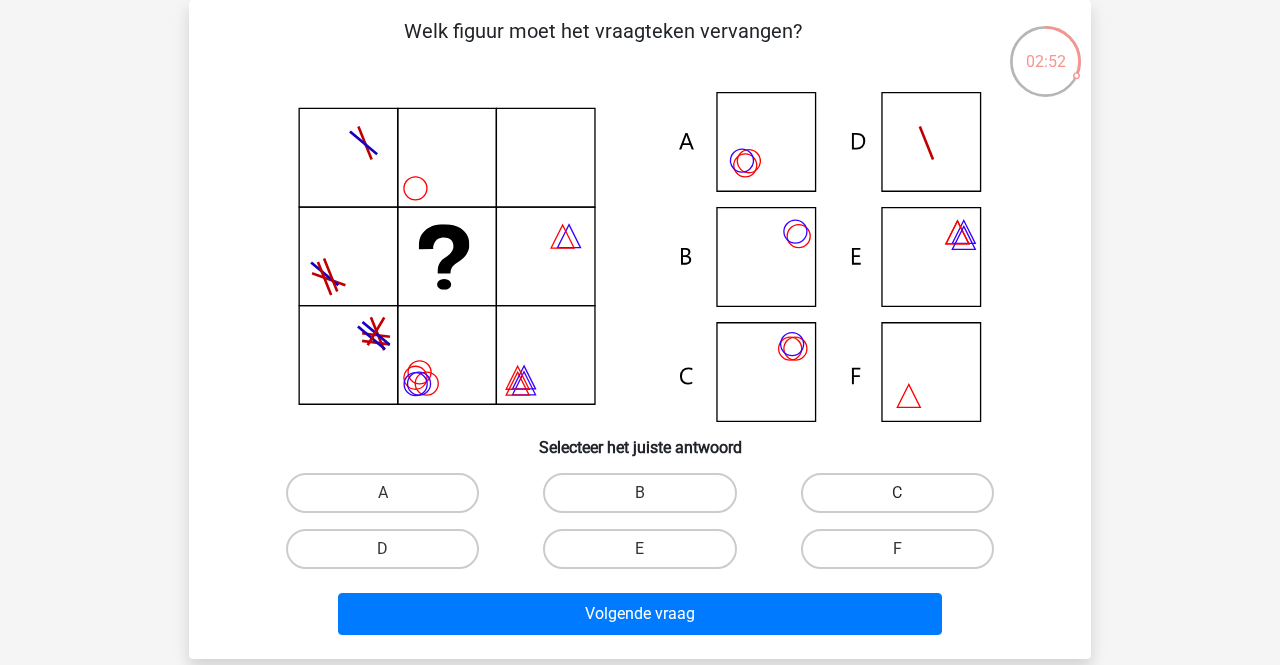 click on "C" at bounding box center (897, 493) 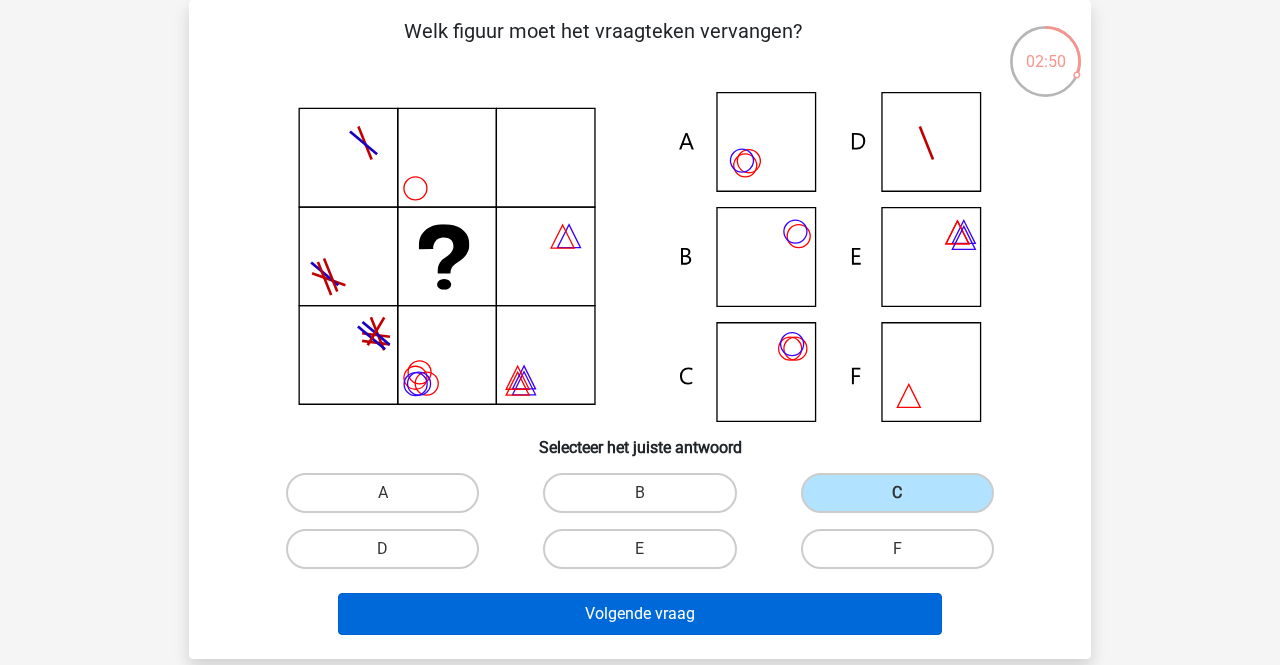 click on "Volgende vraag" at bounding box center (640, 614) 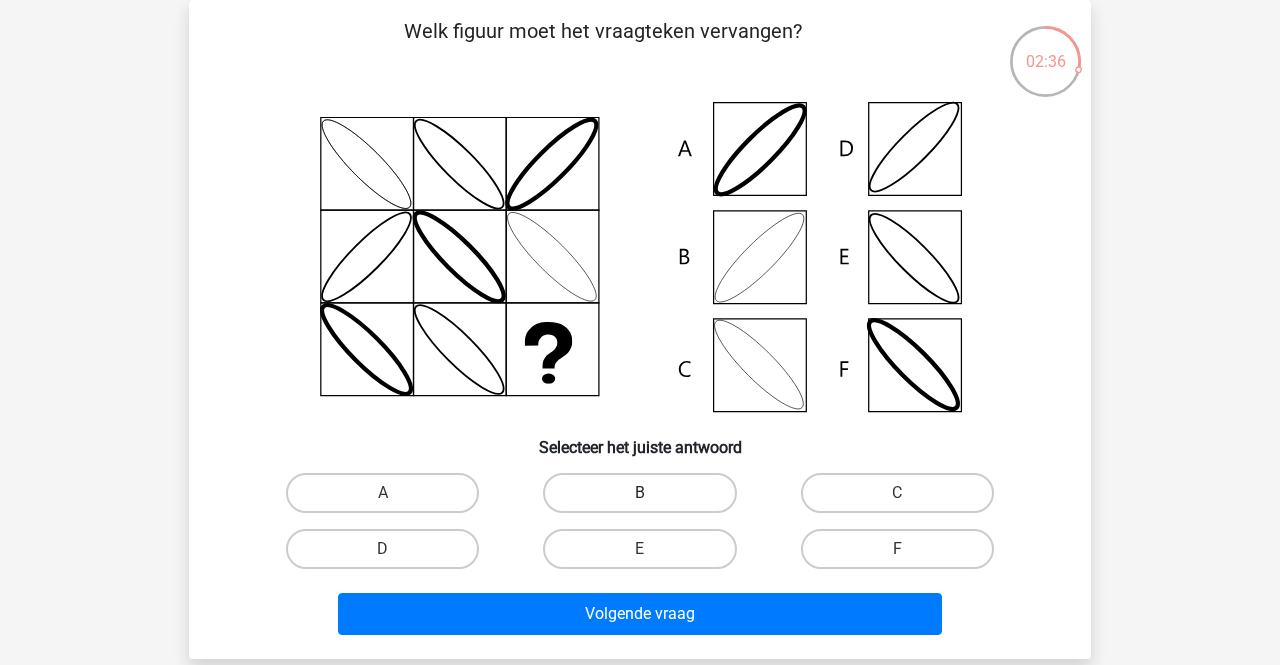 click on "B" at bounding box center (639, 493) 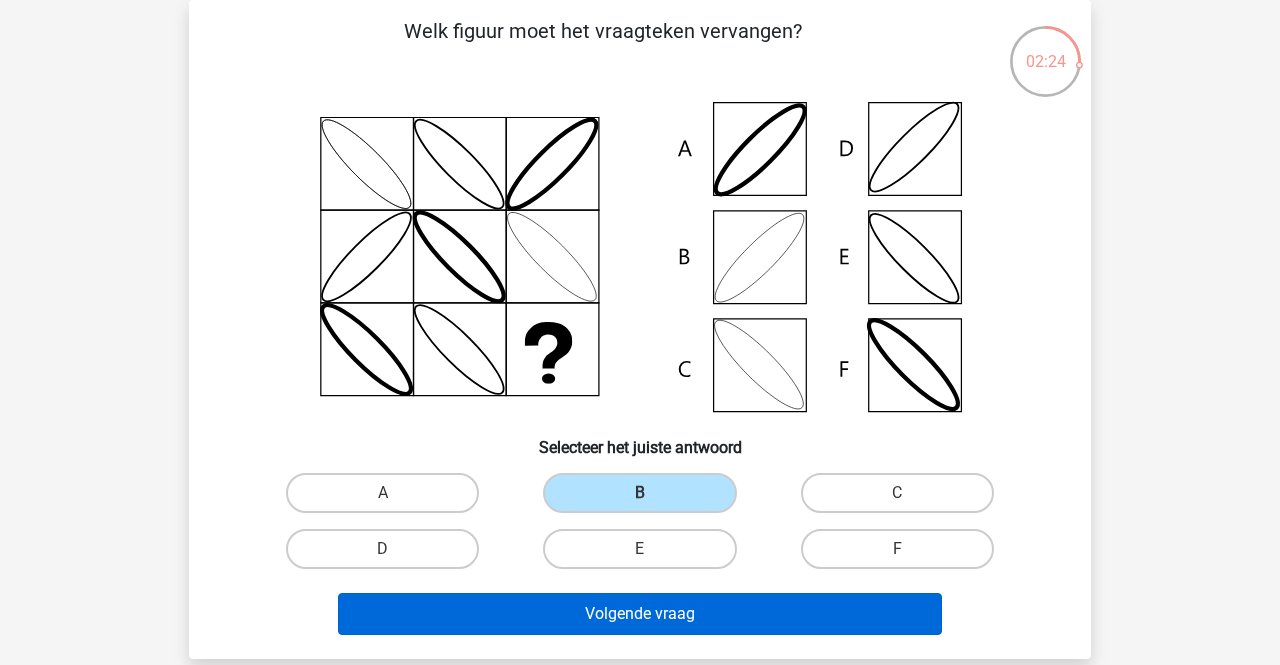 click on "Volgende vraag" at bounding box center (640, 614) 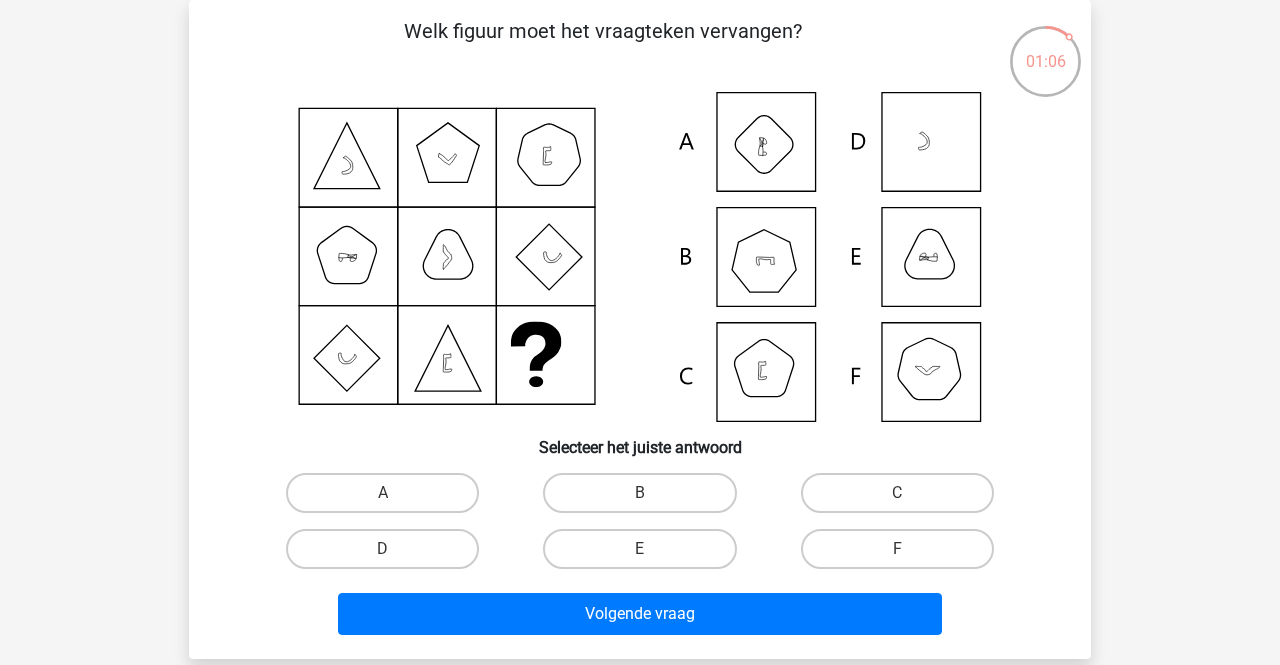 click 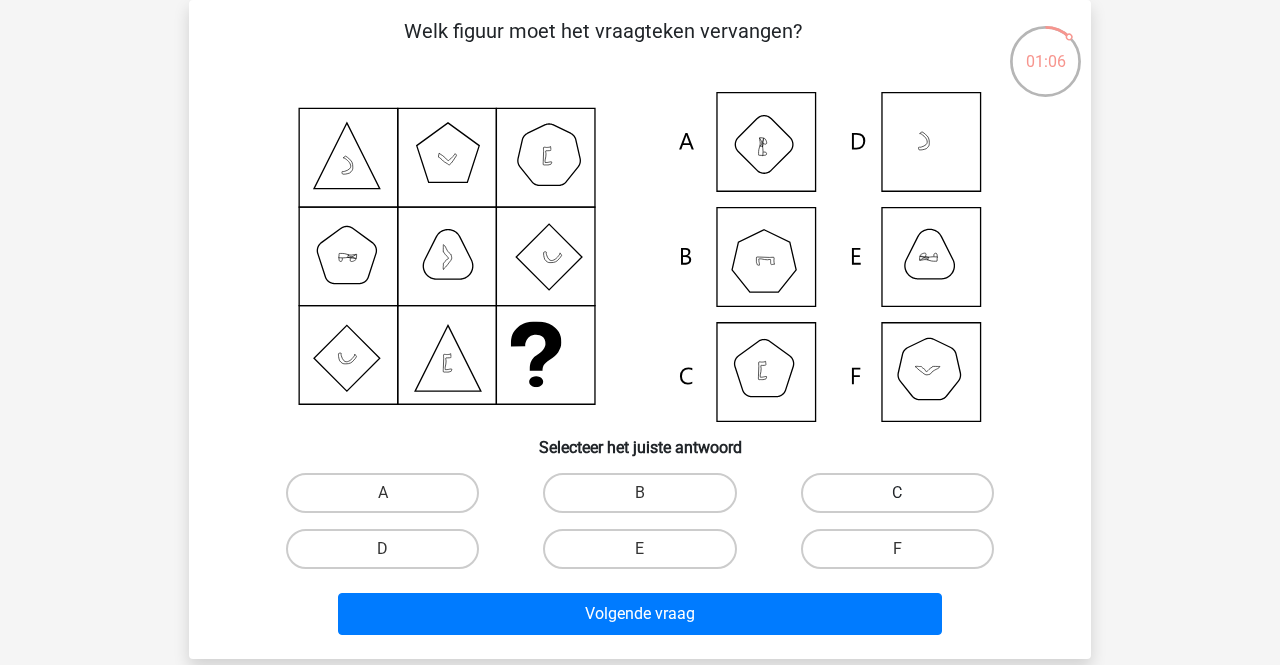 click on "C" at bounding box center [897, 493] 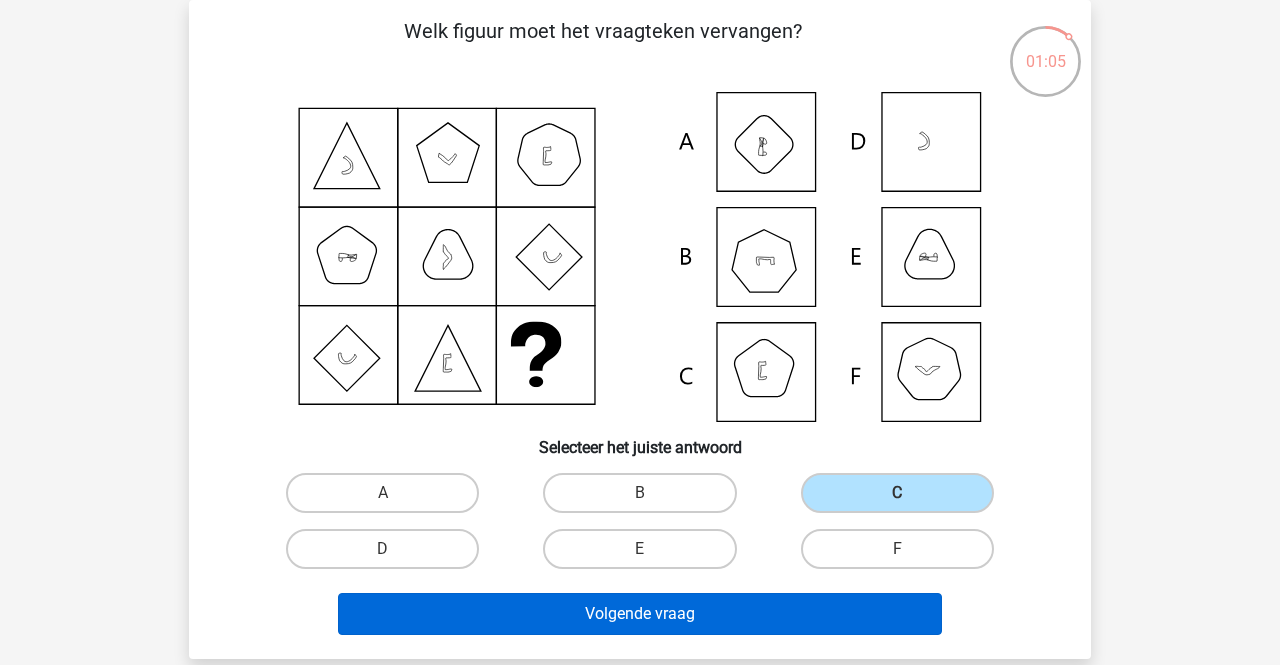 click on "Volgende vraag" at bounding box center (640, 614) 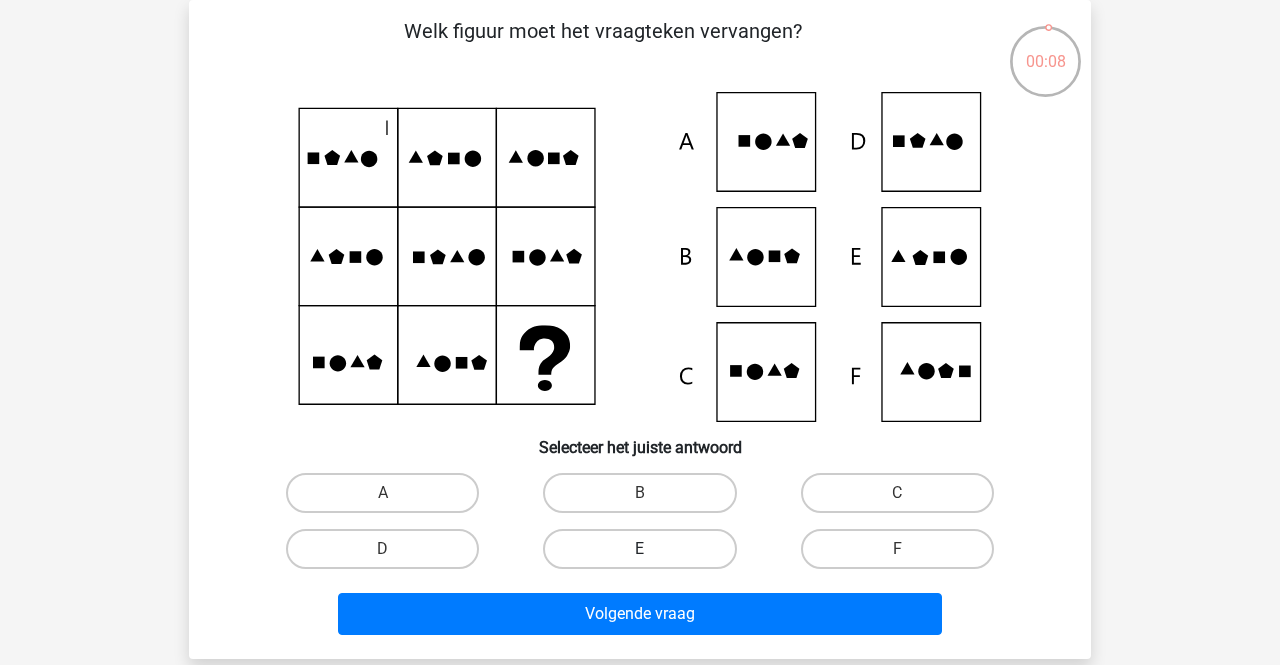click on "E" at bounding box center (639, 549) 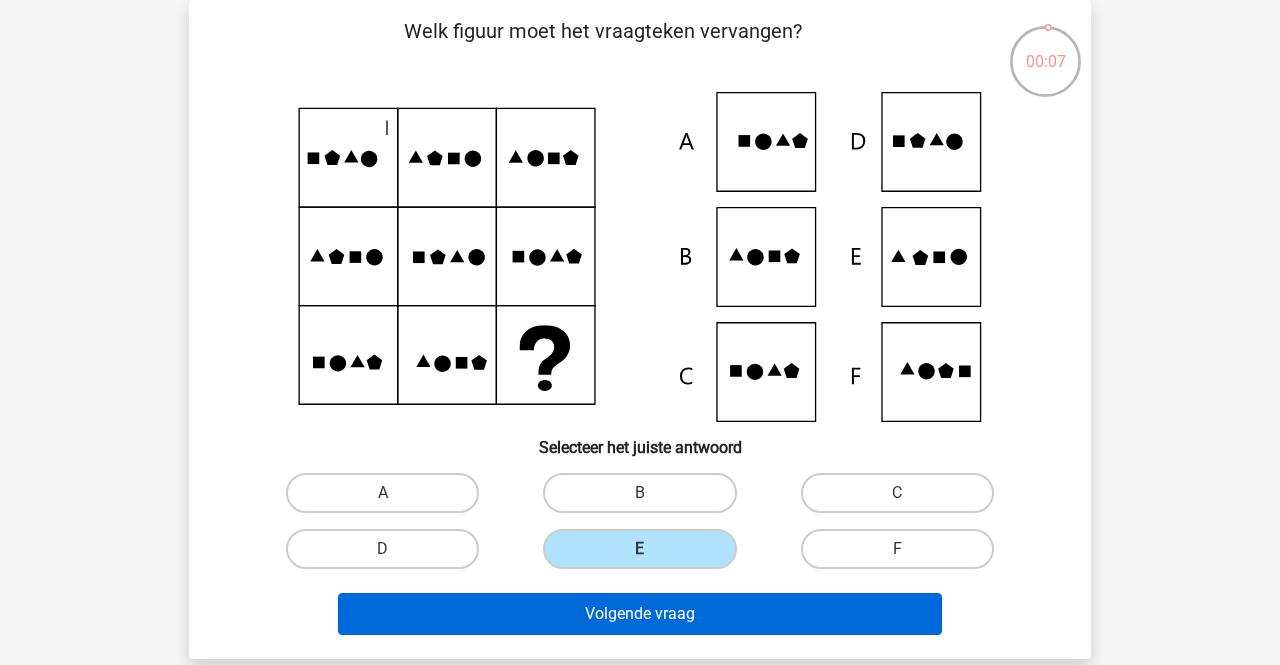 click on "Volgende vraag" at bounding box center (640, 614) 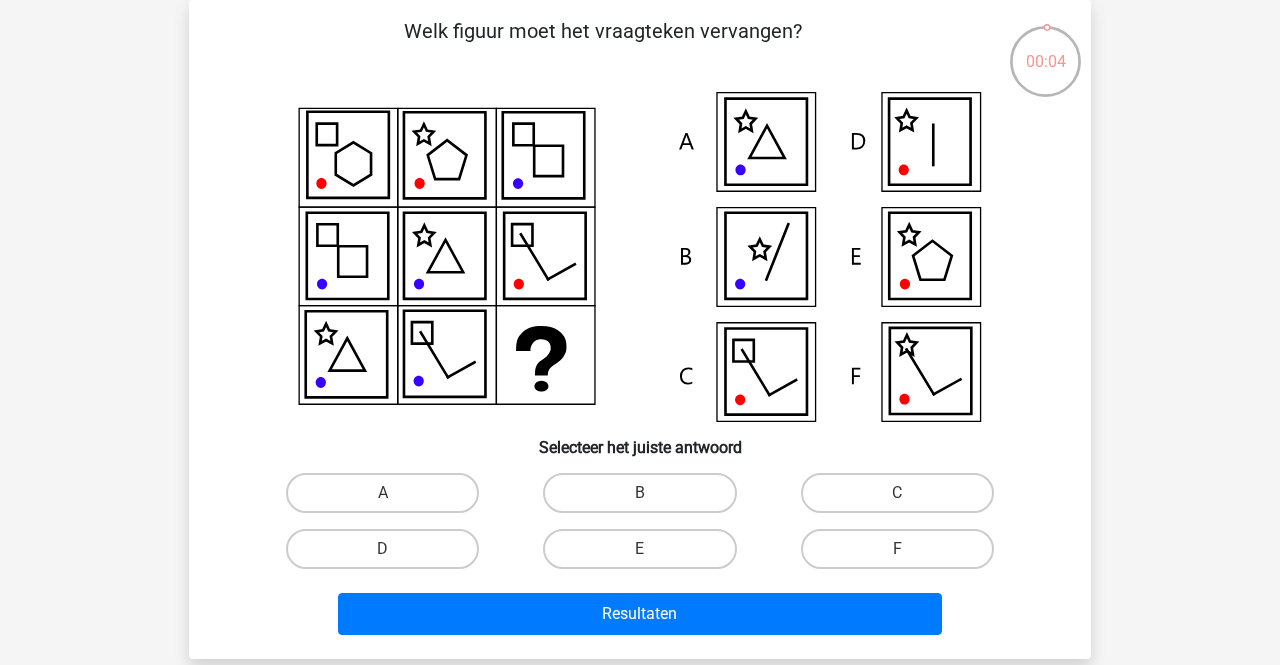 click on "E" at bounding box center (646, 555) 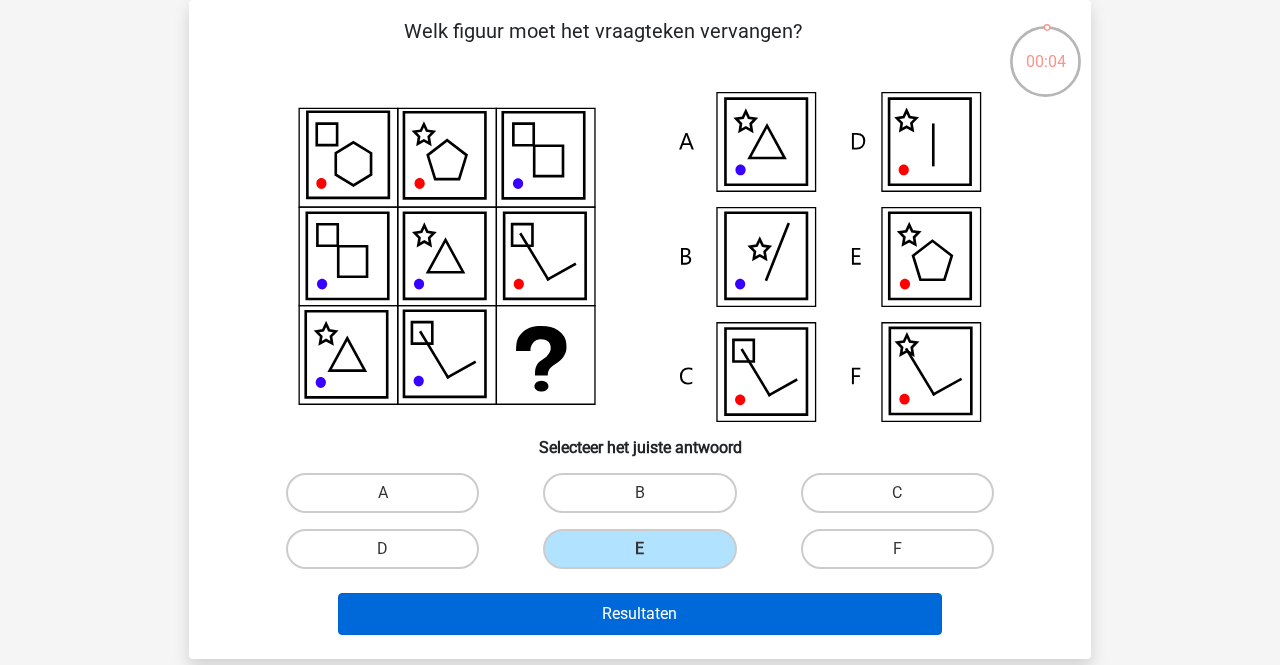 click on "Resultaten" at bounding box center (640, 614) 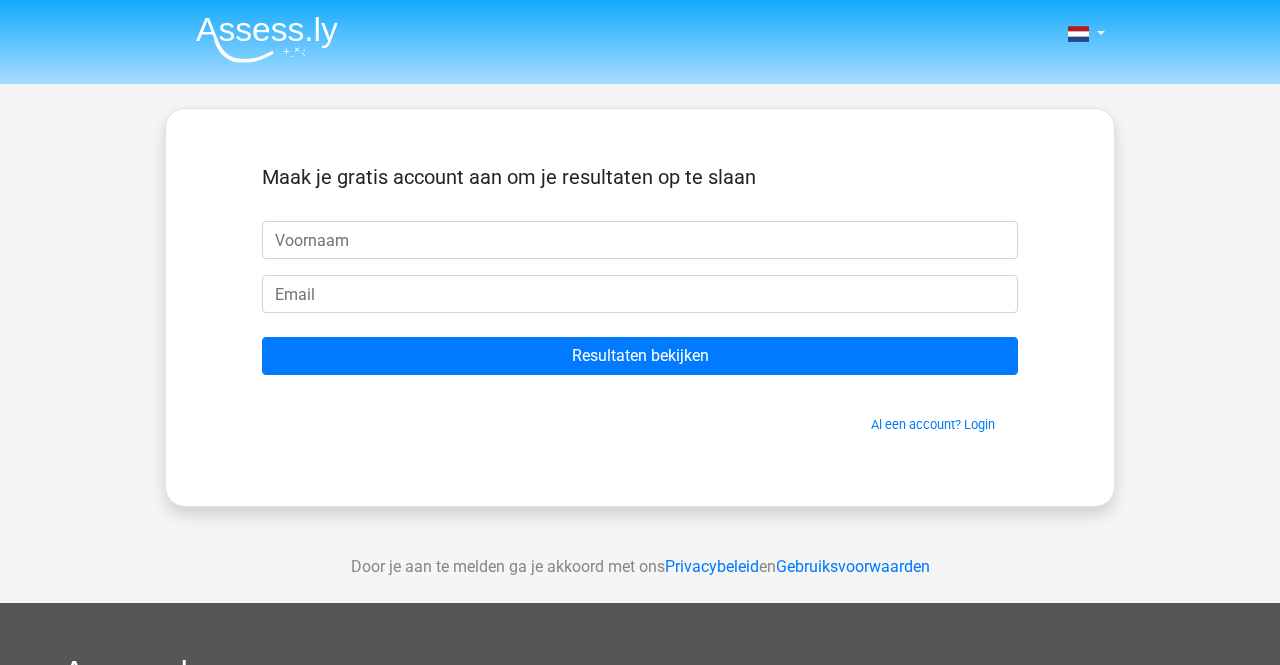 scroll, scrollTop: 0, scrollLeft: 0, axis: both 